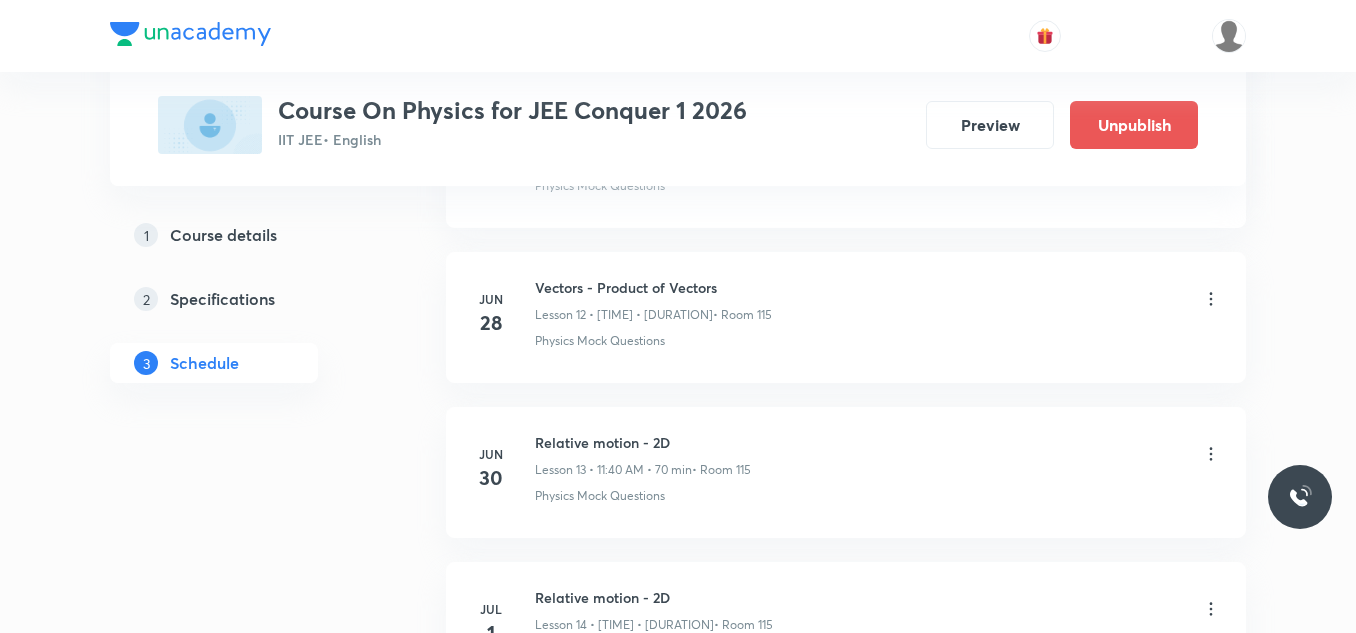 scroll, scrollTop: 0, scrollLeft: 0, axis: both 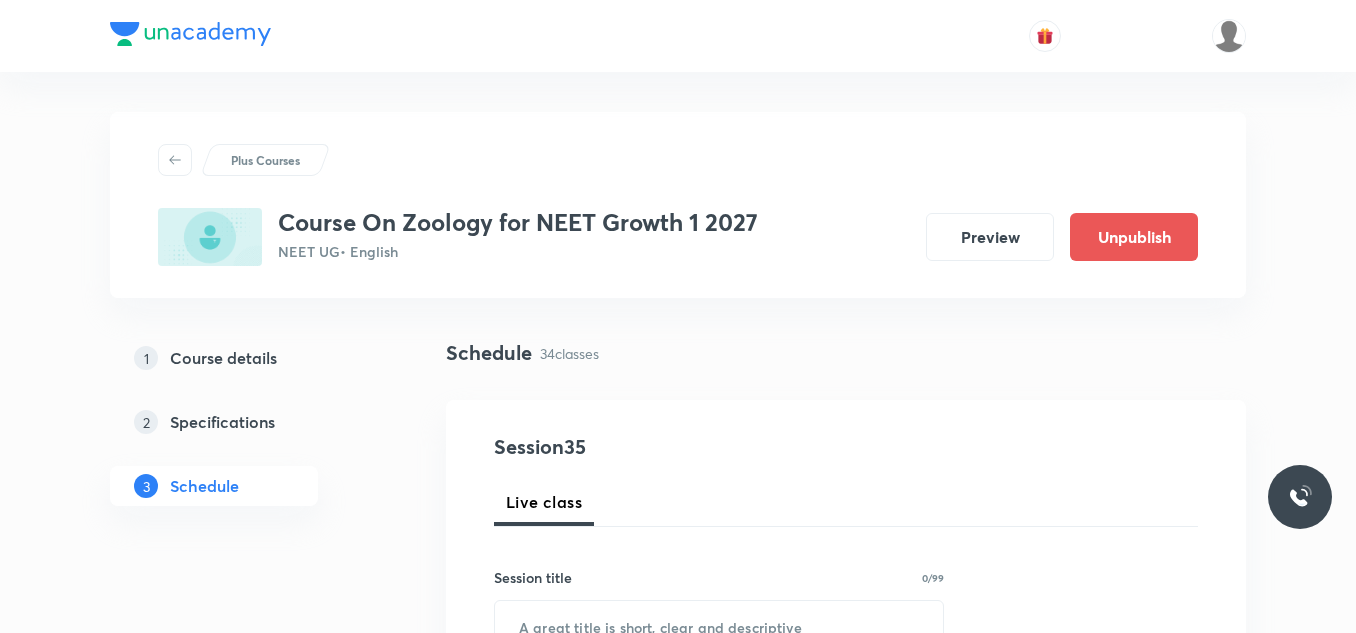 click on "Course On Zoology for NEET Growth 1 2027 NEET UG  • English" at bounding box center (518, 237) 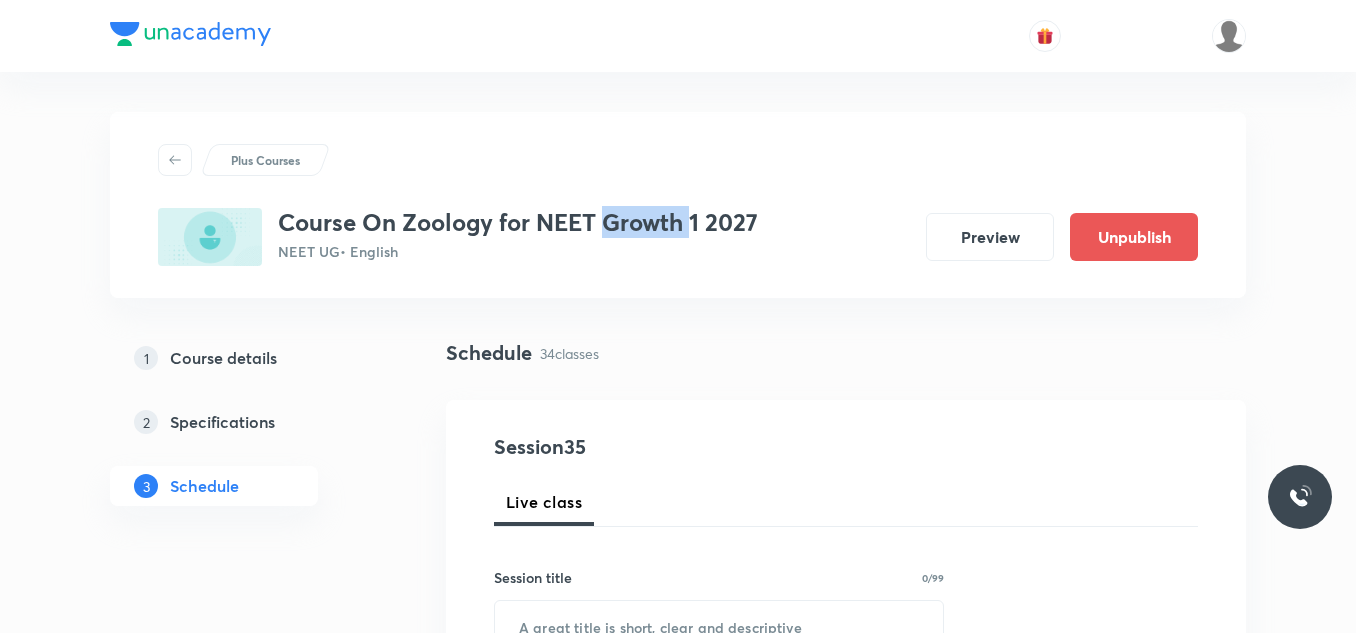 click on "Course On Zoology for NEET Growth 1 2027" at bounding box center (518, 222) 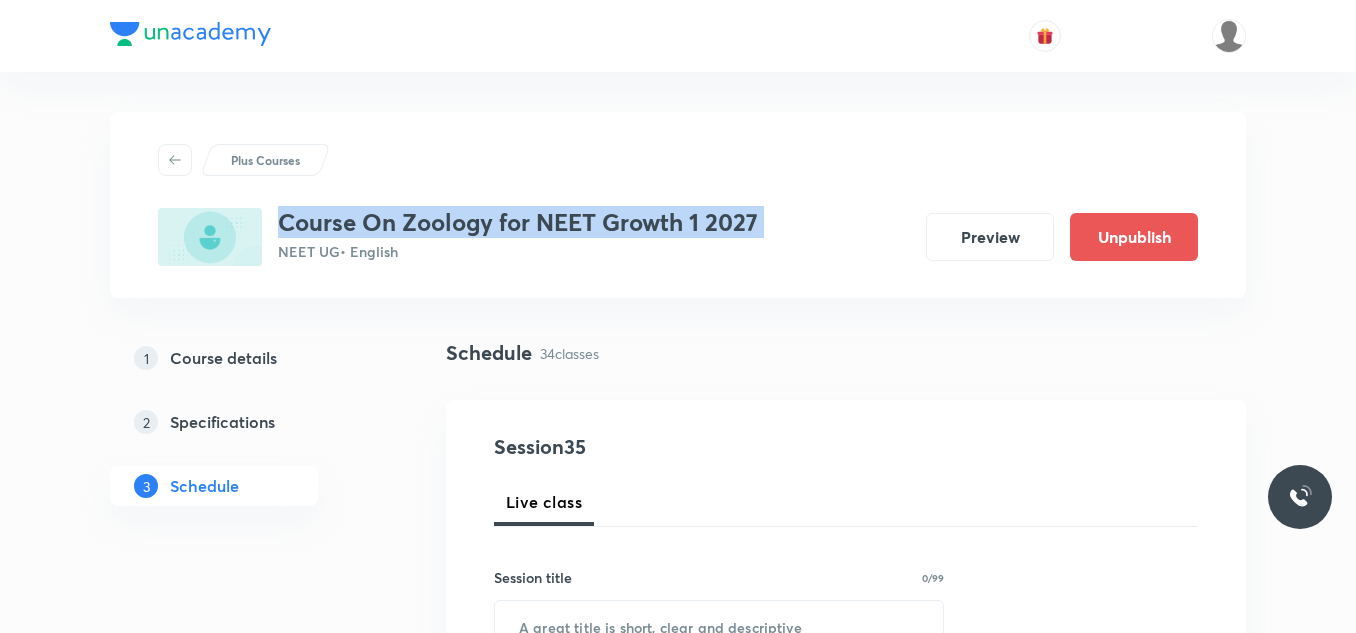 click on "Course On Zoology for NEET Growth 1 2027" at bounding box center (518, 222) 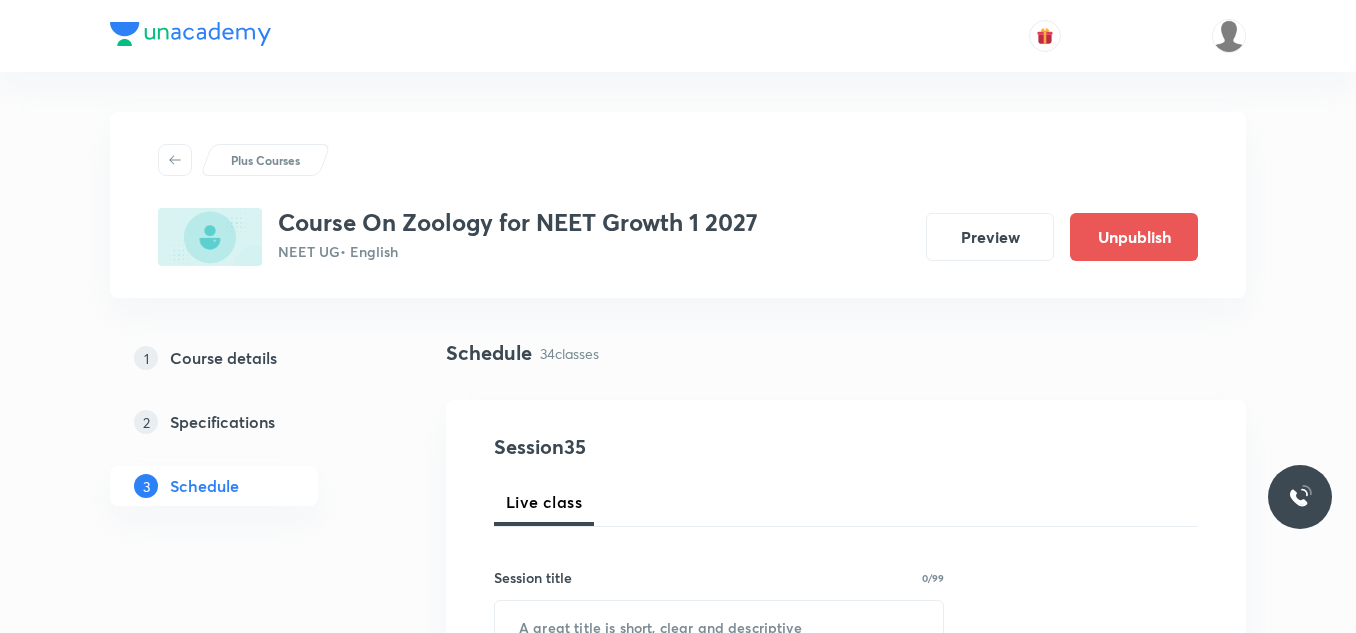 click on "Plus Courses Course On Zoology for NEET Growth 1 2027 NEET UG  • English Preview Unpublish" at bounding box center (678, 205) 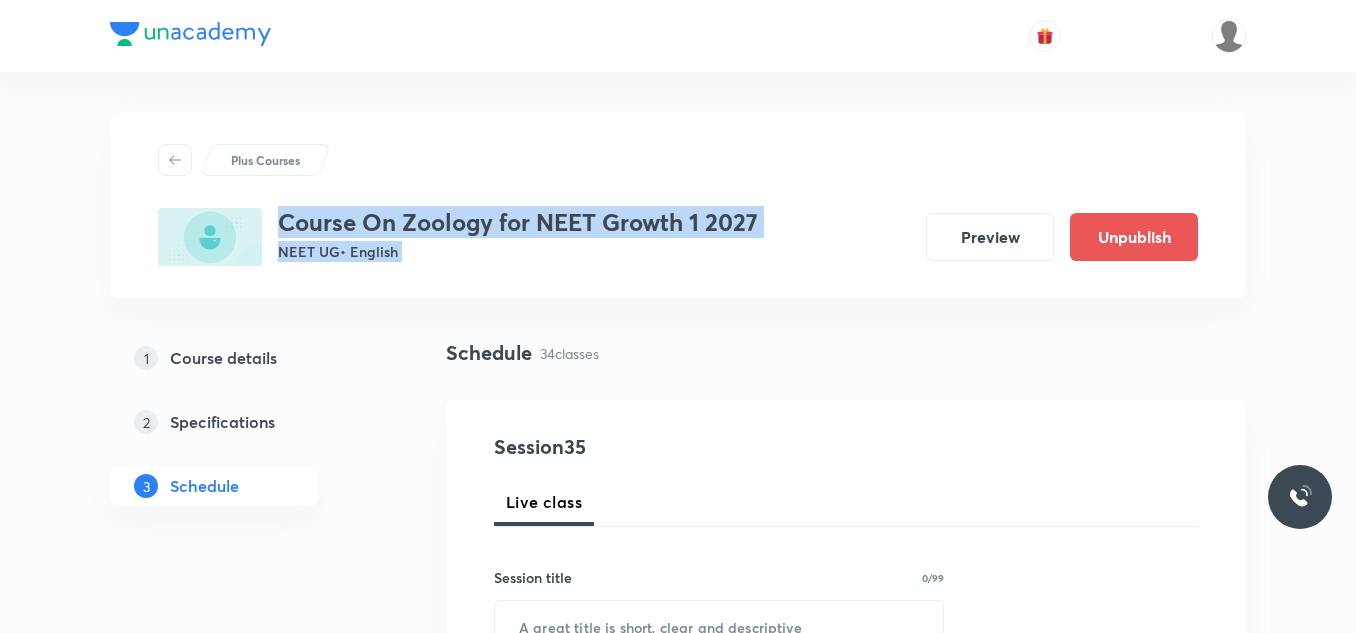 drag, startPoint x: 279, startPoint y: 215, endPoint x: 417, endPoint y: 290, distance: 157.06367 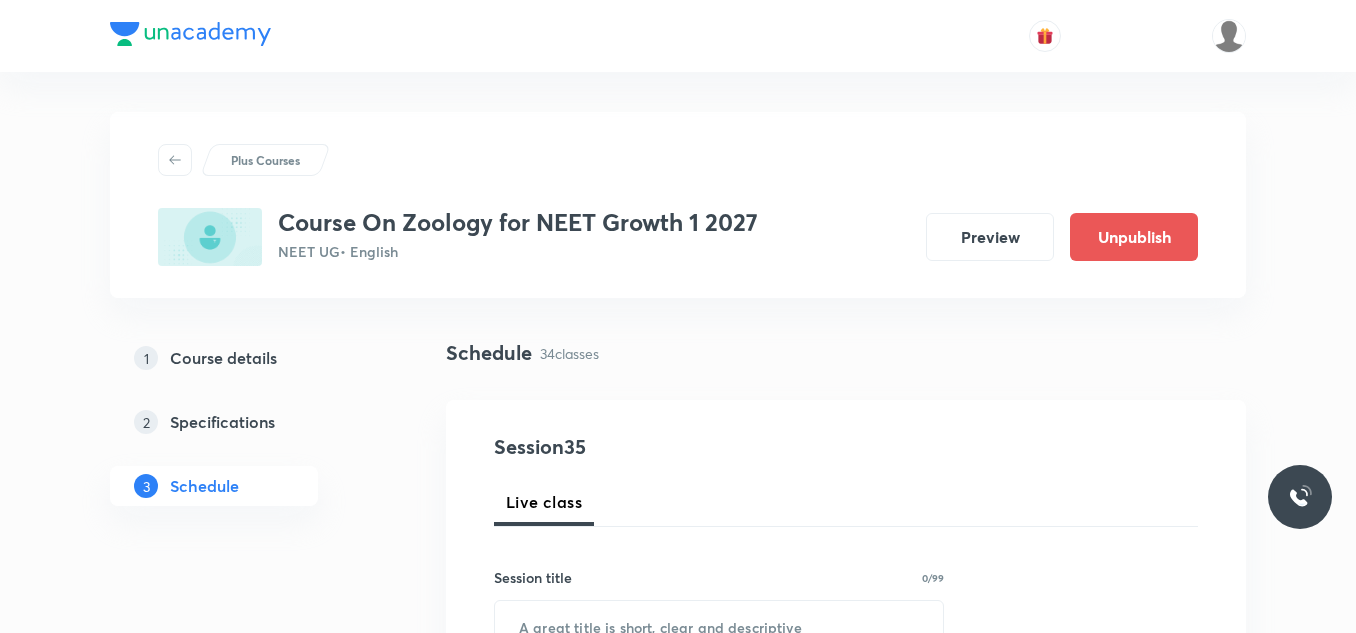 drag, startPoint x: 417, startPoint y: 289, endPoint x: 265, endPoint y: 206, distance: 173.18488 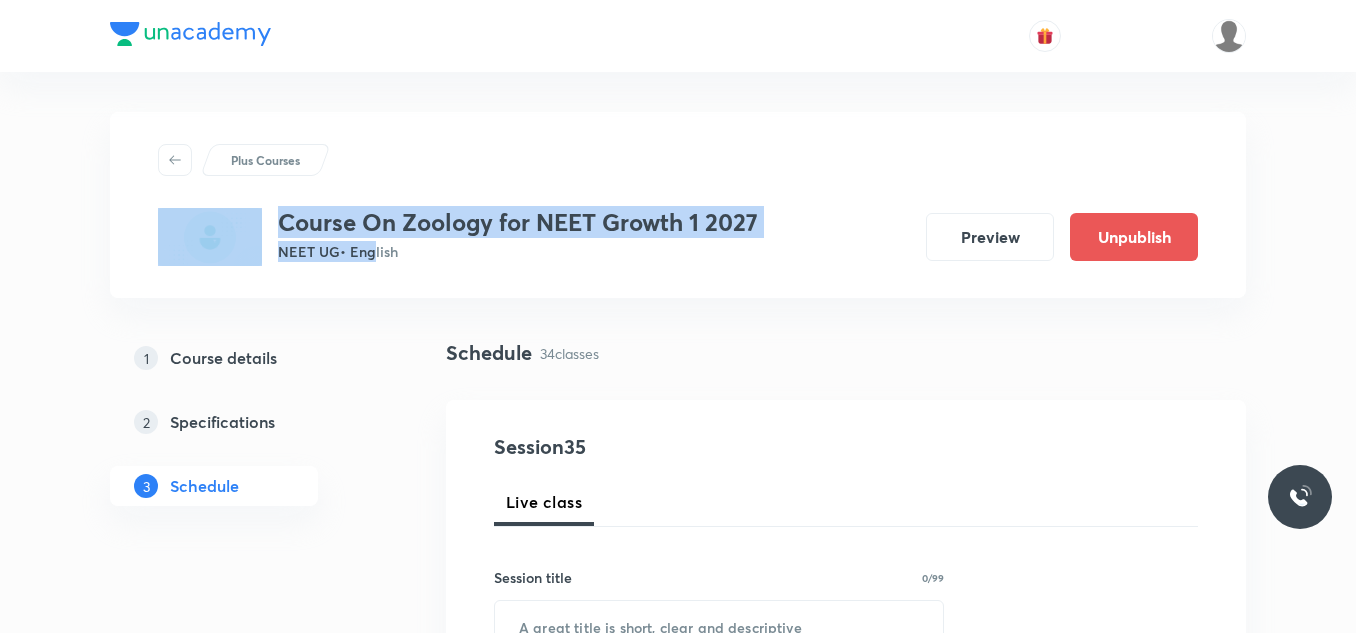 drag, startPoint x: 265, startPoint y: 206, endPoint x: 367, endPoint y: 254, distance: 112.72977 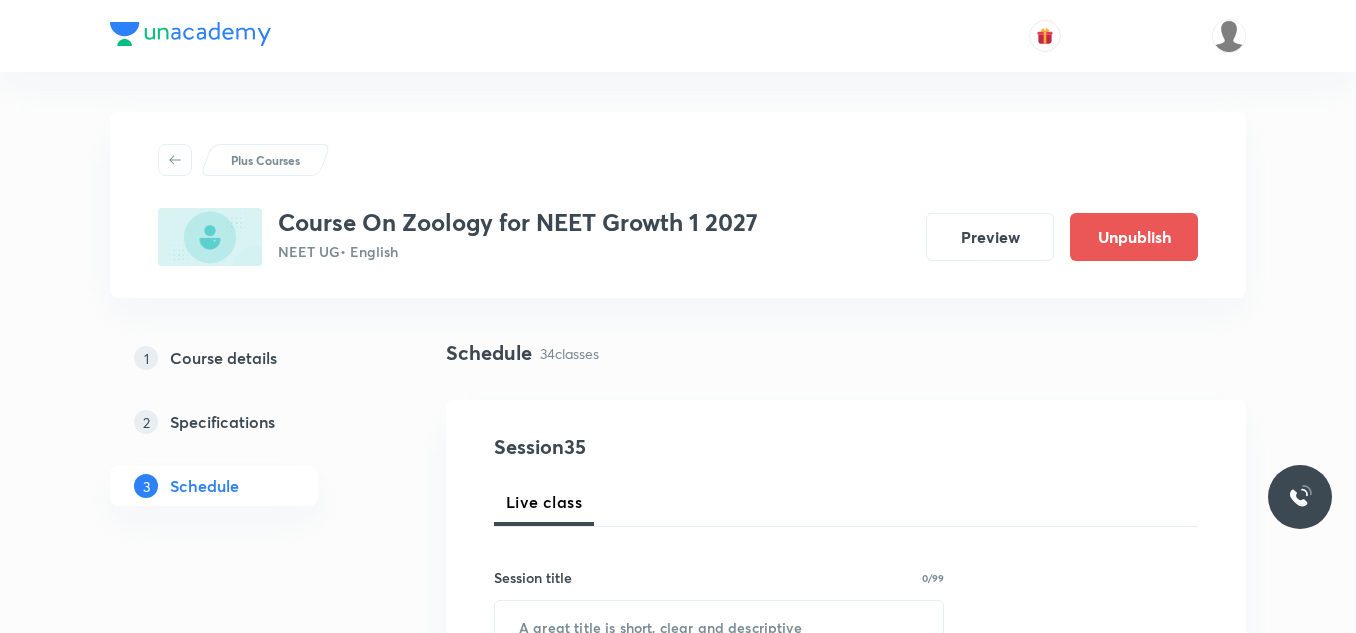 drag, startPoint x: 410, startPoint y: 255, endPoint x: 276, endPoint y: 219, distance: 138.75157 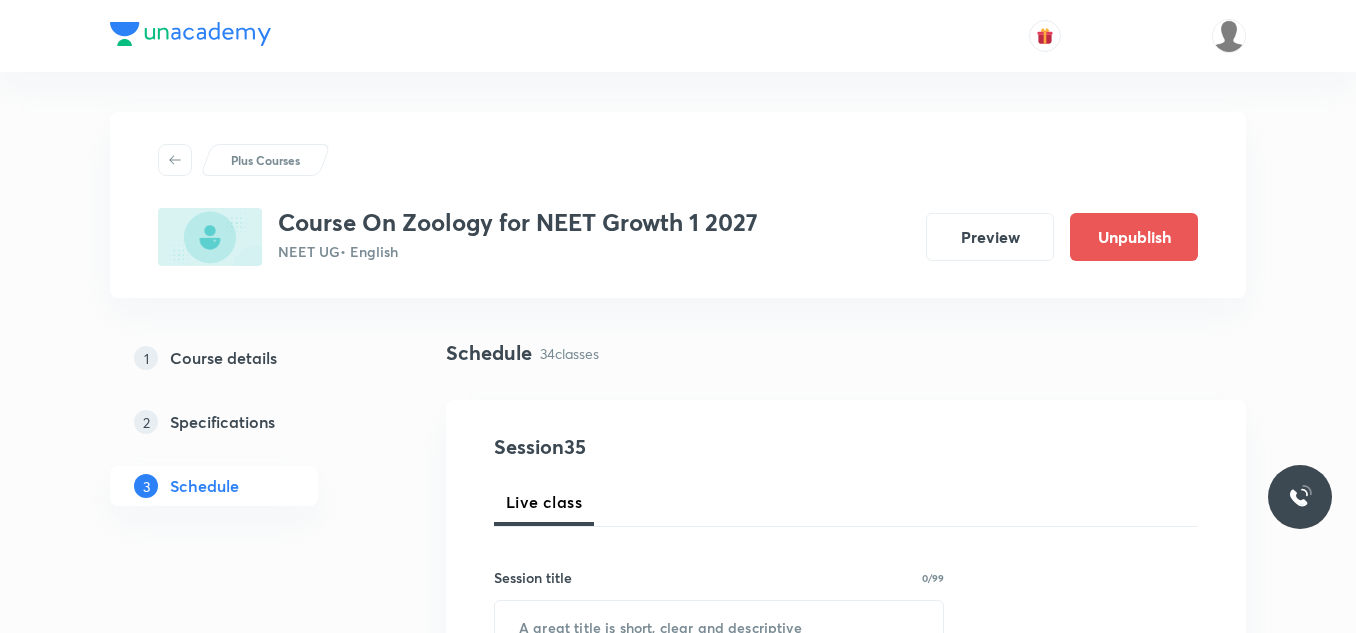 drag, startPoint x: 403, startPoint y: 248, endPoint x: 277, endPoint y: 200, distance: 134.83324 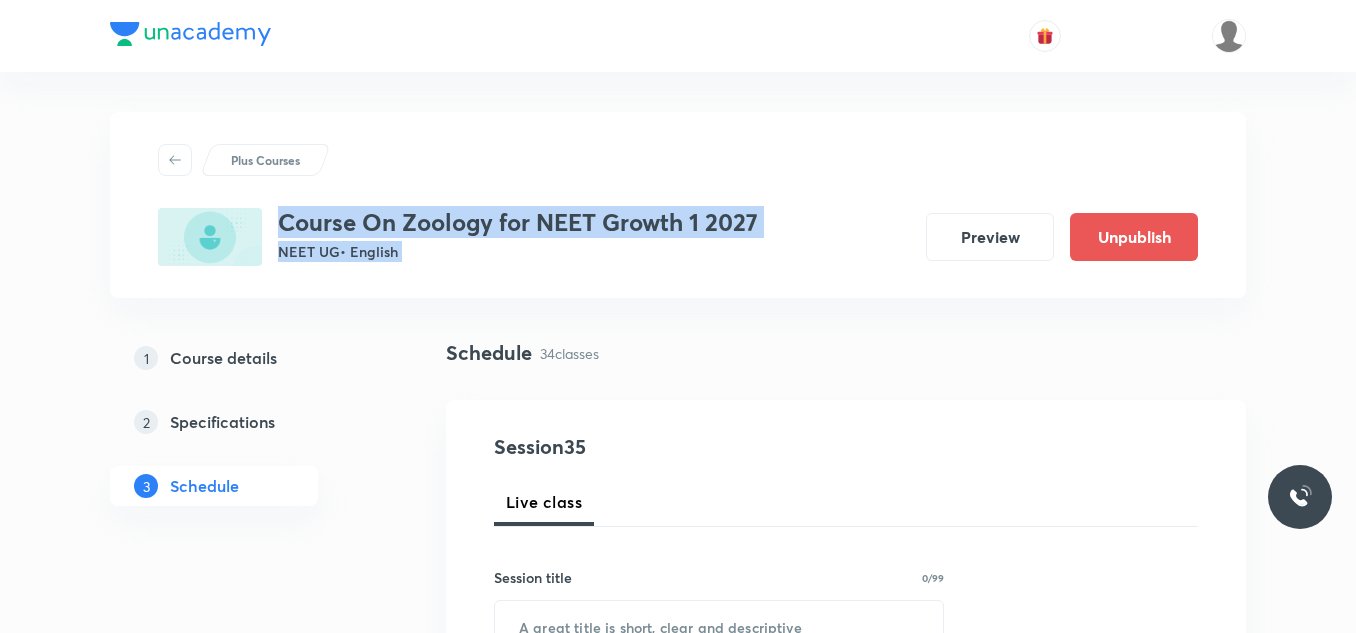 drag, startPoint x: 277, startPoint y: 200, endPoint x: 420, endPoint y: 247, distance: 150.52574 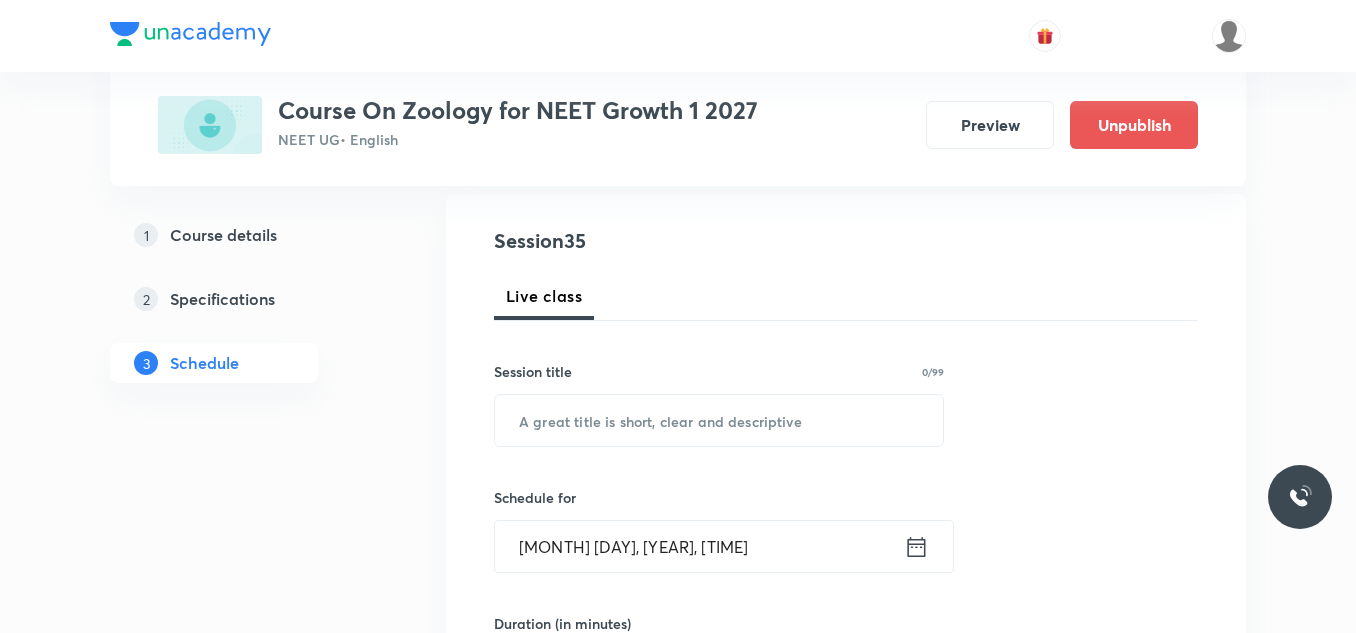 scroll, scrollTop: 0, scrollLeft: 0, axis: both 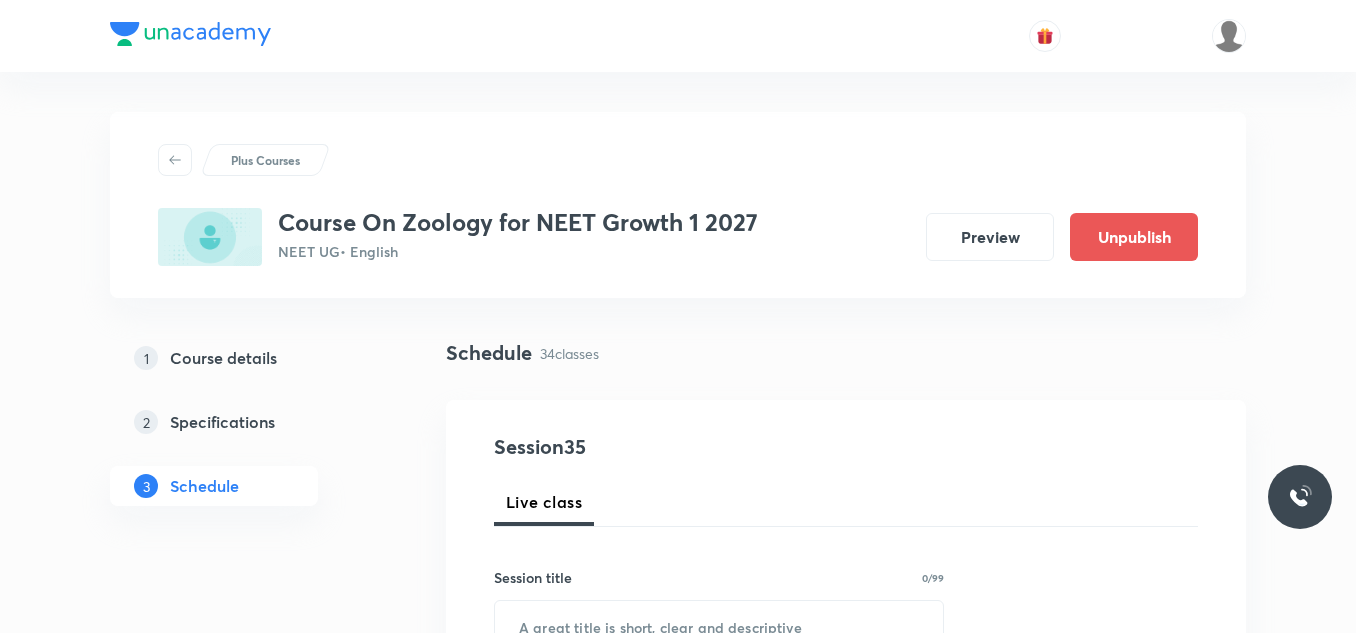 drag, startPoint x: 411, startPoint y: 265, endPoint x: 278, endPoint y: 225, distance: 138.88484 